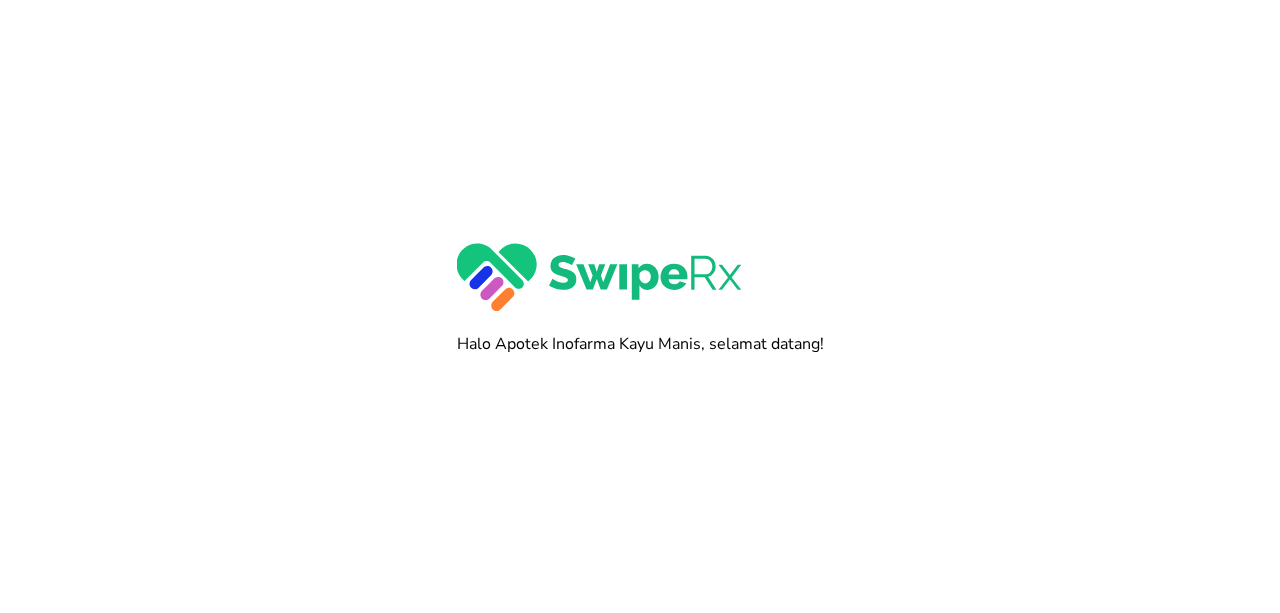 scroll, scrollTop: 0, scrollLeft: 0, axis: both 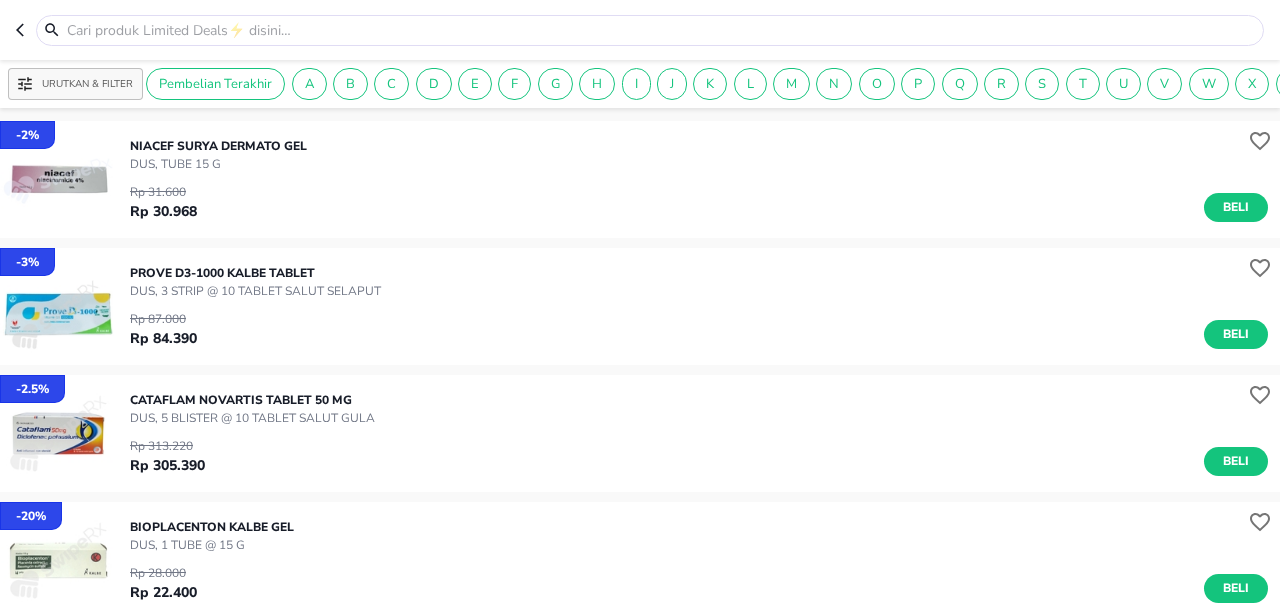 click at bounding box center (640, 30) 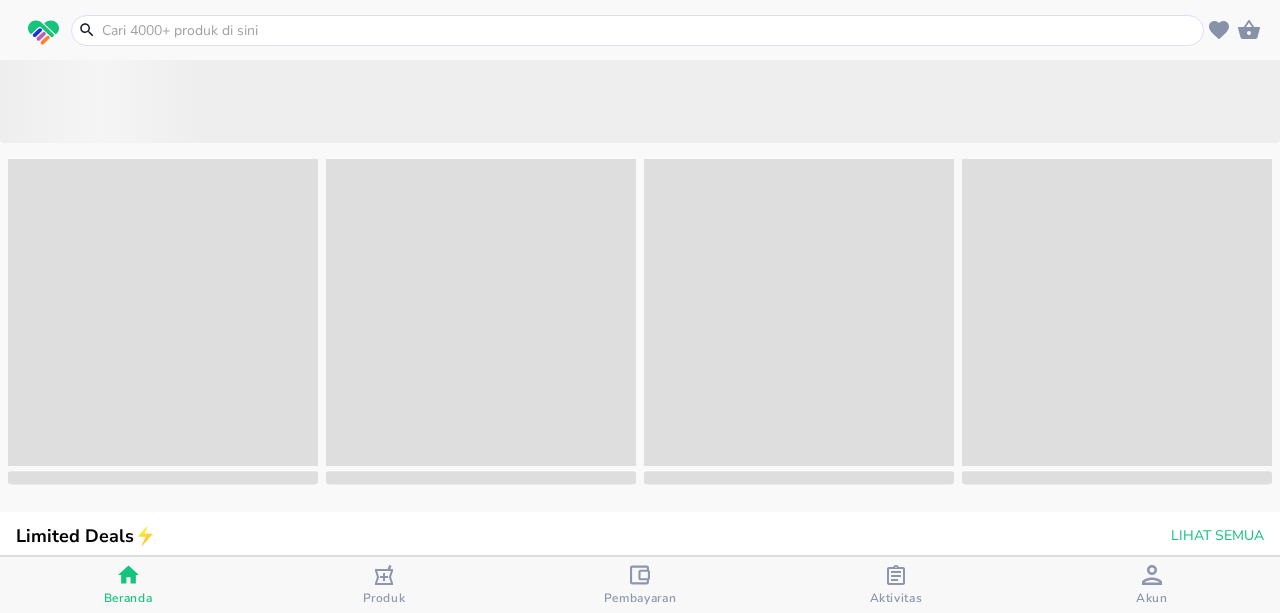 scroll, scrollTop: 0, scrollLeft: 0, axis: both 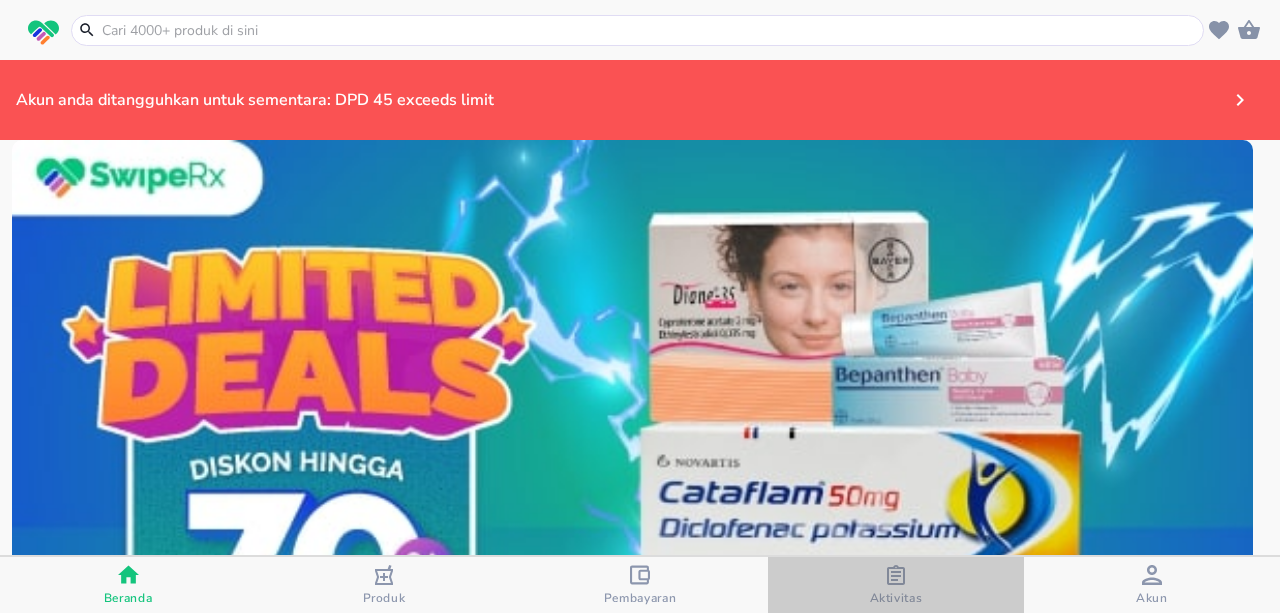 click 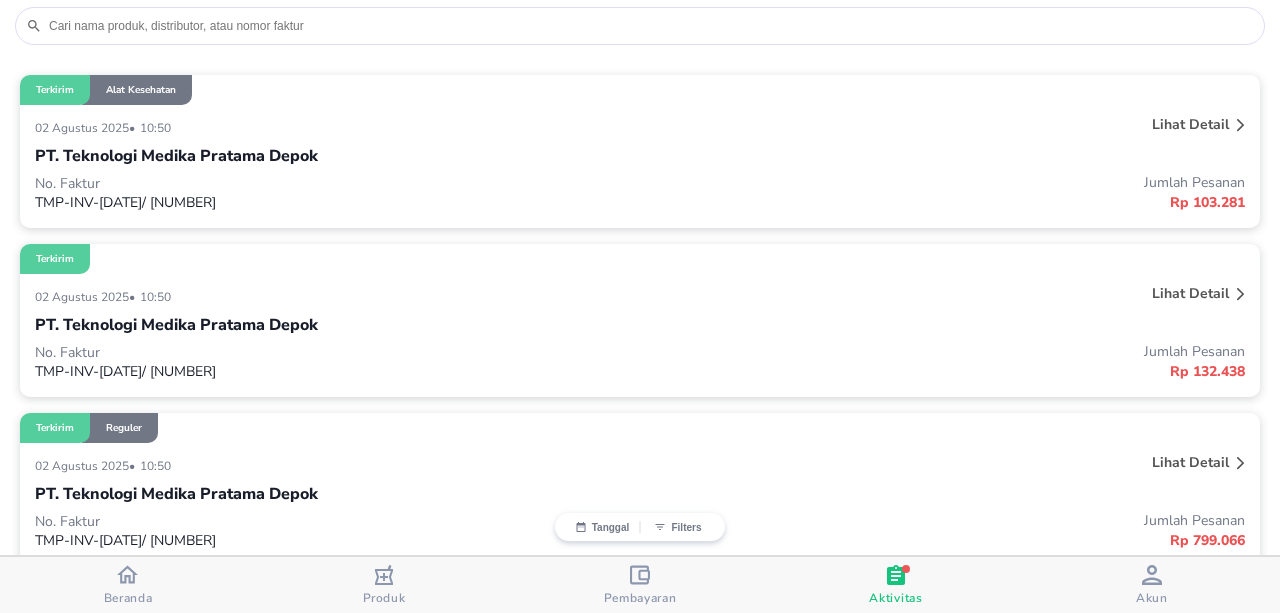 scroll, scrollTop: 0, scrollLeft: 0, axis: both 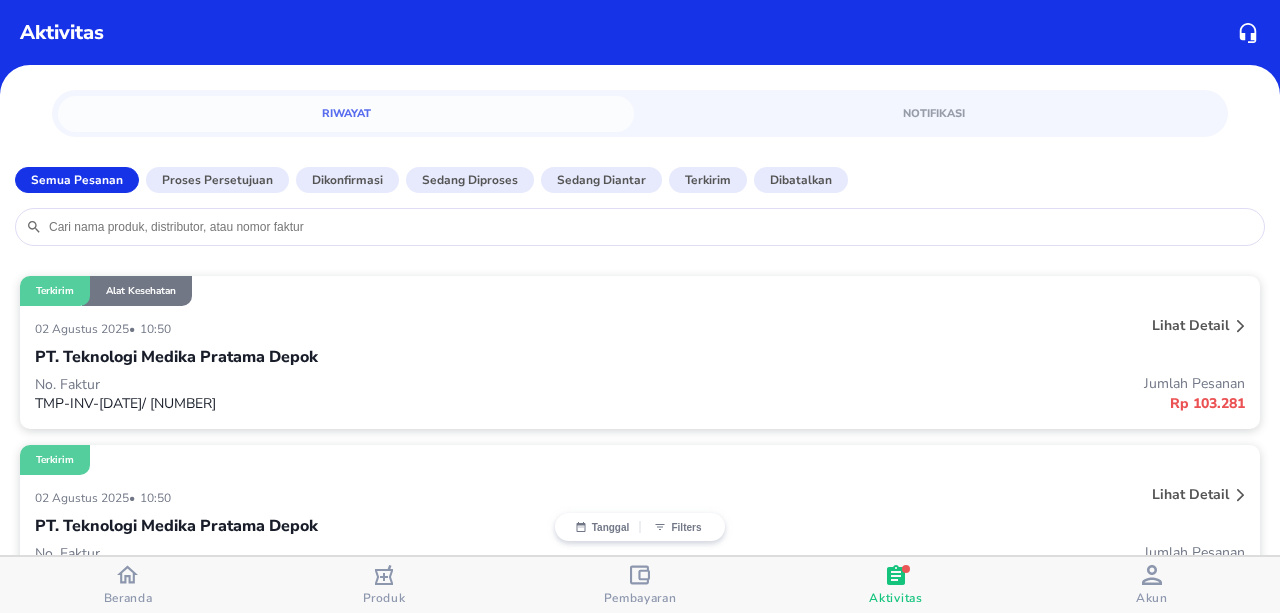 click at bounding box center [127, 577] 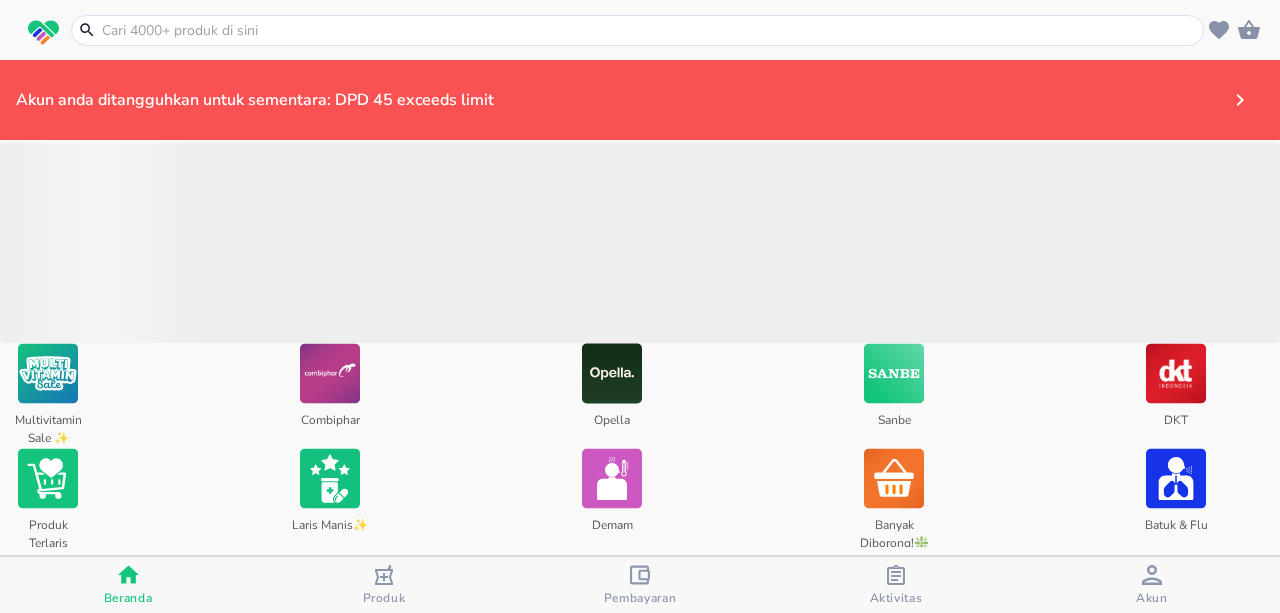 click on "Akun anda ditangguhkan untuk sementara: DPD 45 exceeds limit" at bounding box center (588, 100) 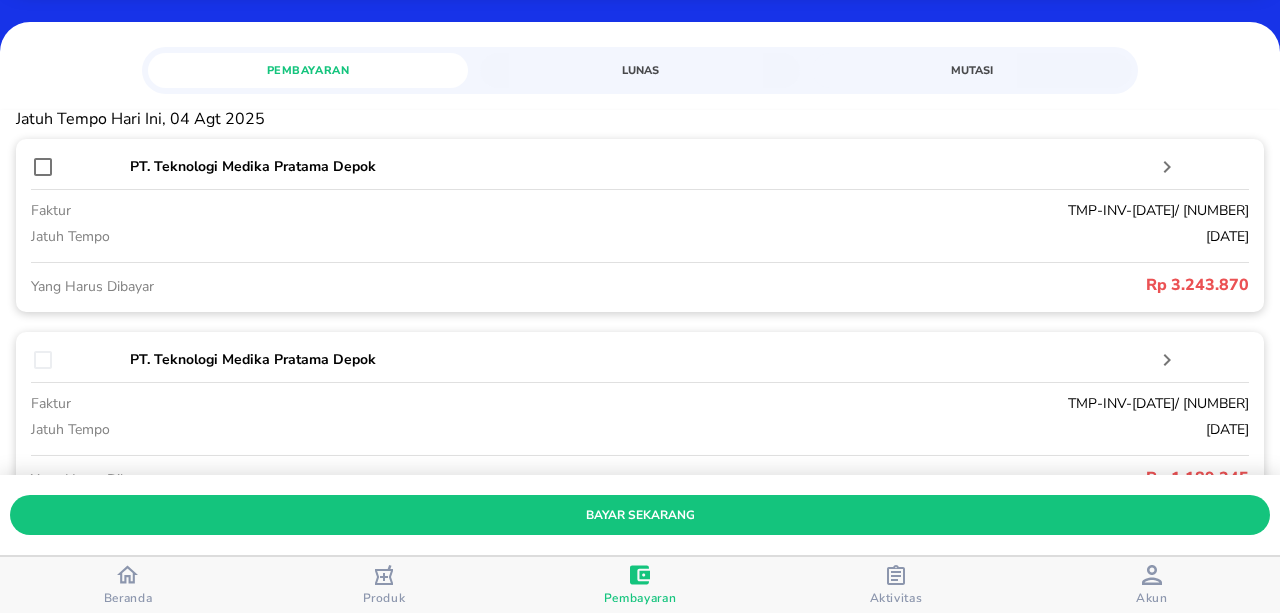 scroll, scrollTop: 19, scrollLeft: 0, axis: vertical 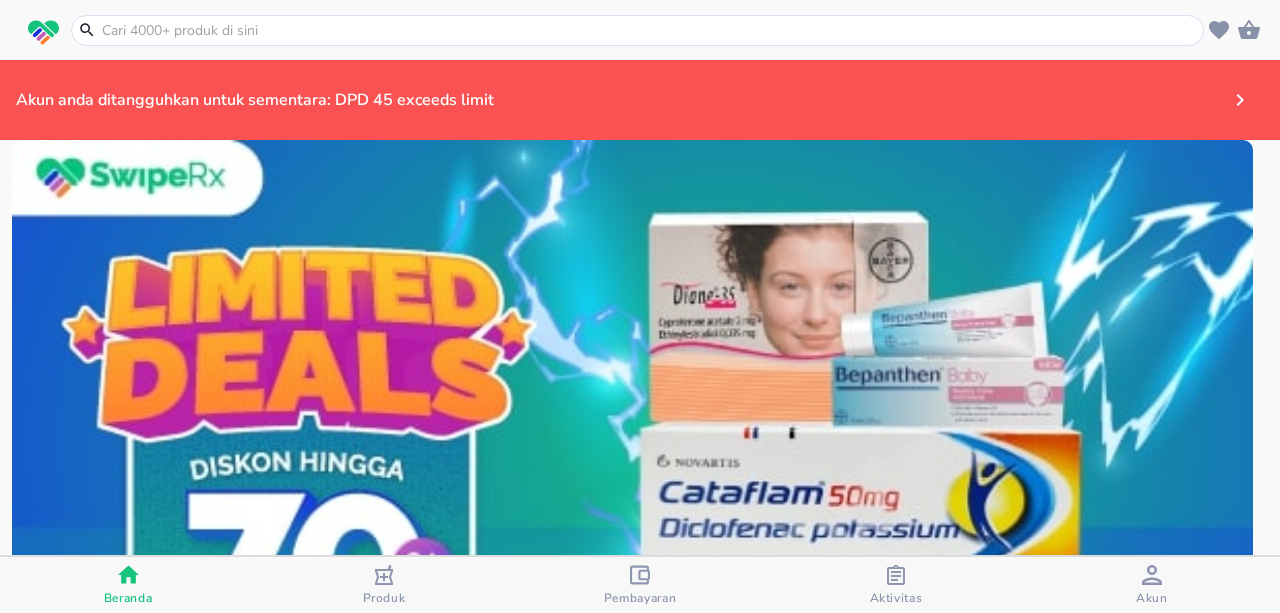 click at bounding box center [649, 30] 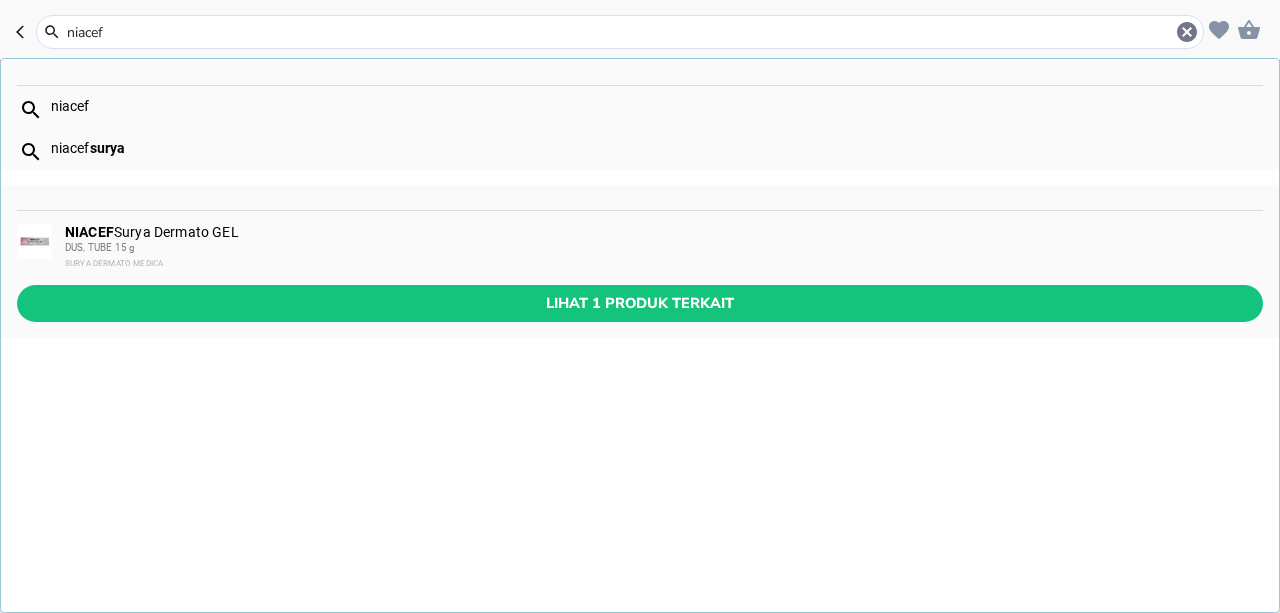type on "niacef" 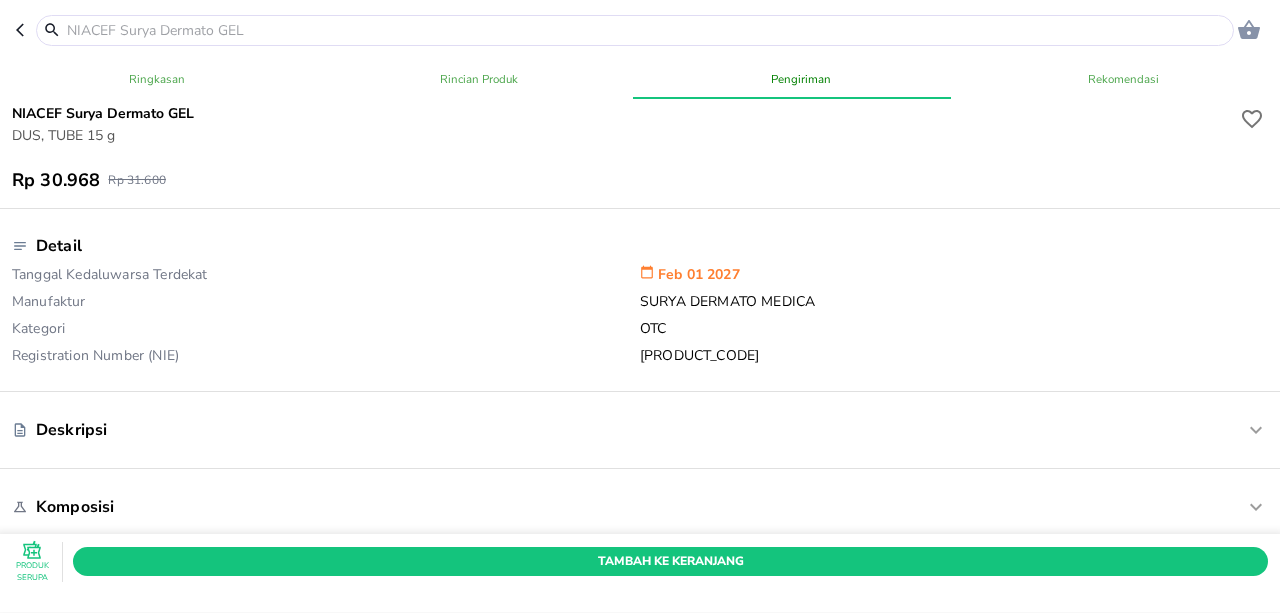 scroll, scrollTop: 300, scrollLeft: 0, axis: vertical 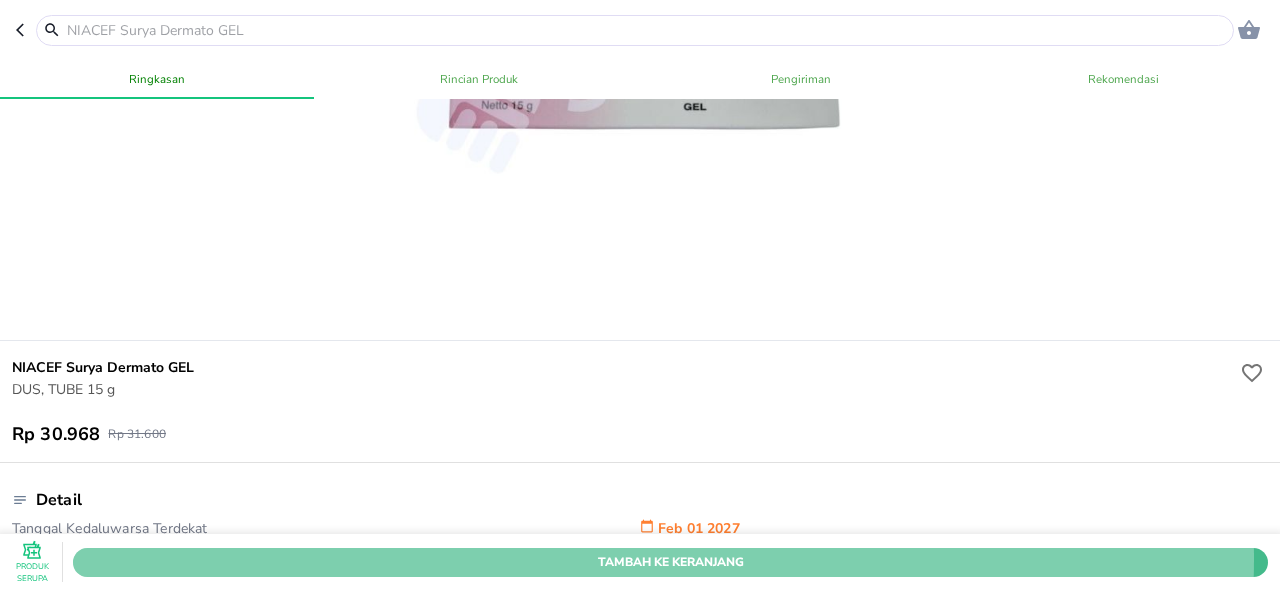 click on "Tambah Ke Keranjang" at bounding box center [670, 562] 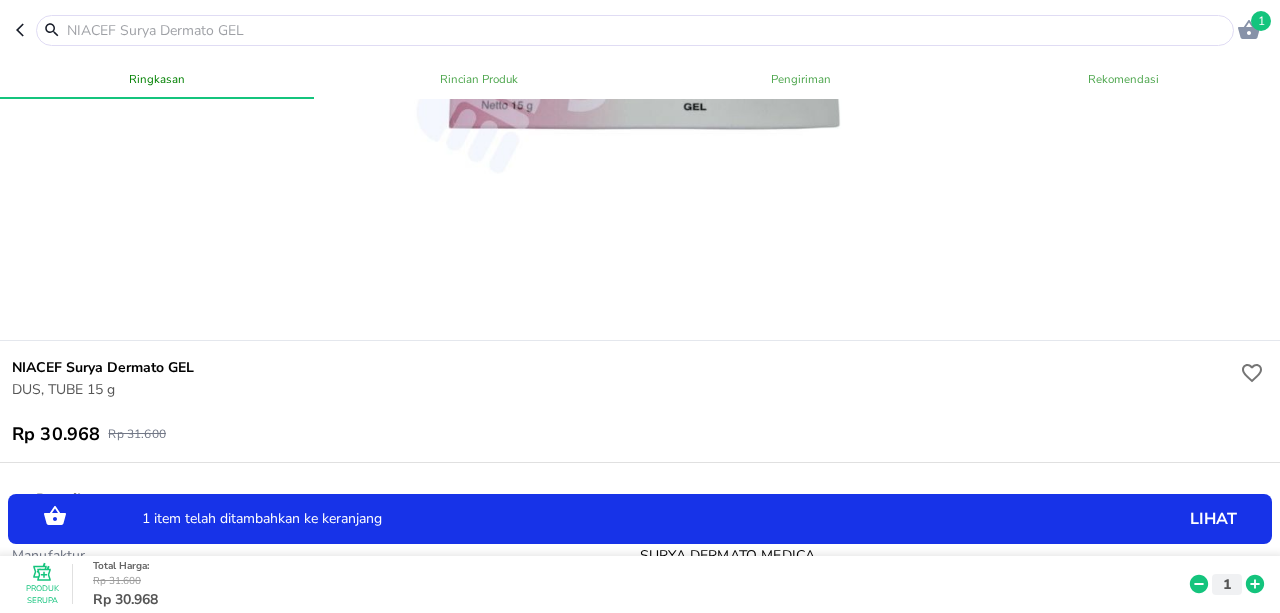 click at bounding box center (647, 30) 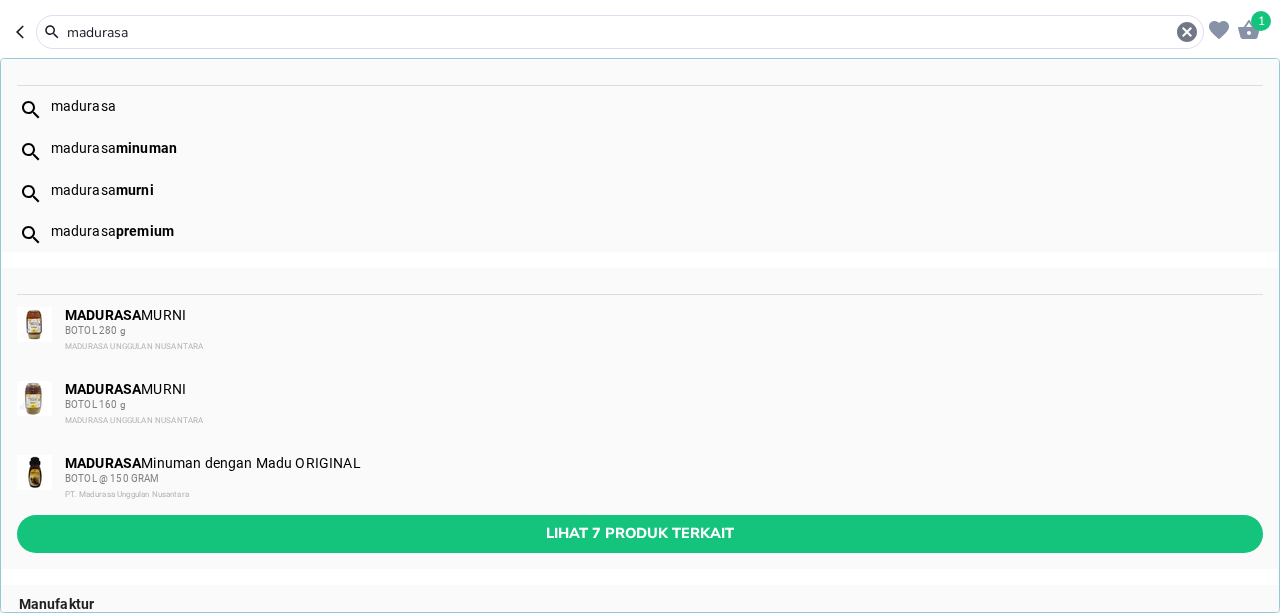 type on "madurasa" 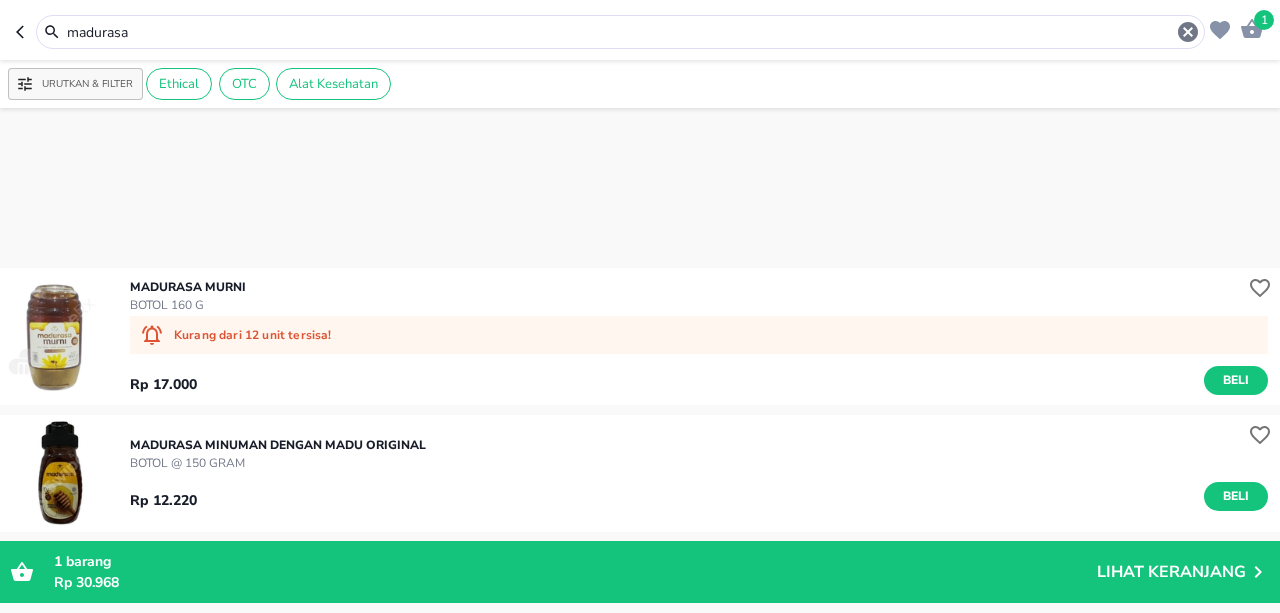 scroll, scrollTop: 400, scrollLeft: 0, axis: vertical 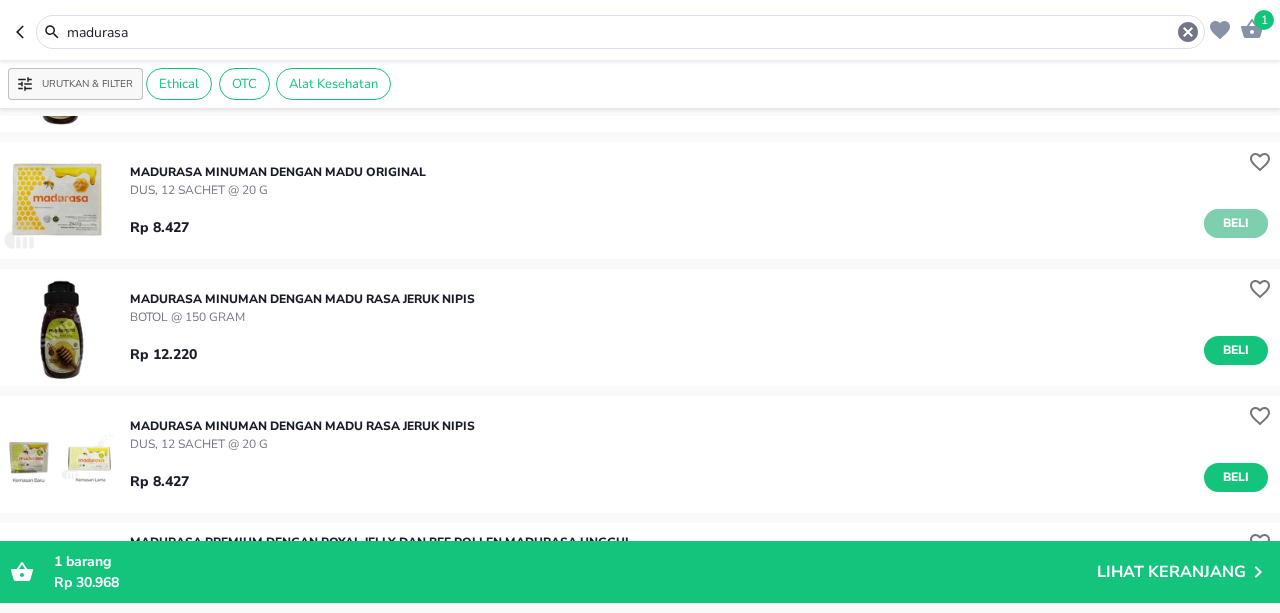 click on "Beli" at bounding box center [1236, 223] 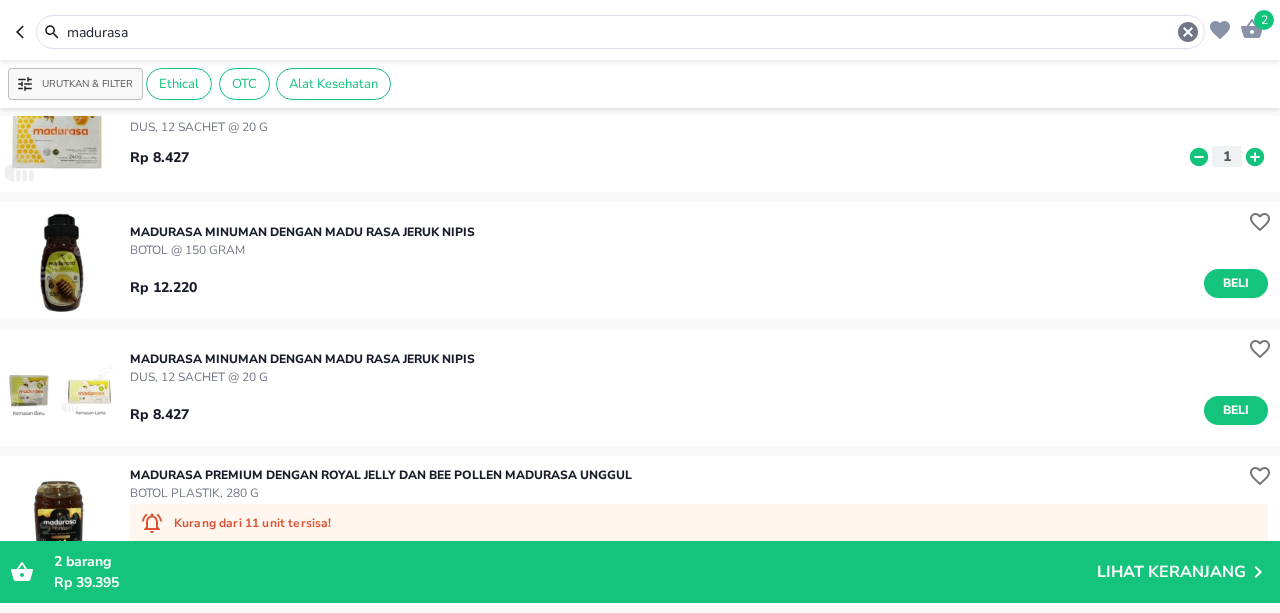scroll, scrollTop: 500, scrollLeft: 0, axis: vertical 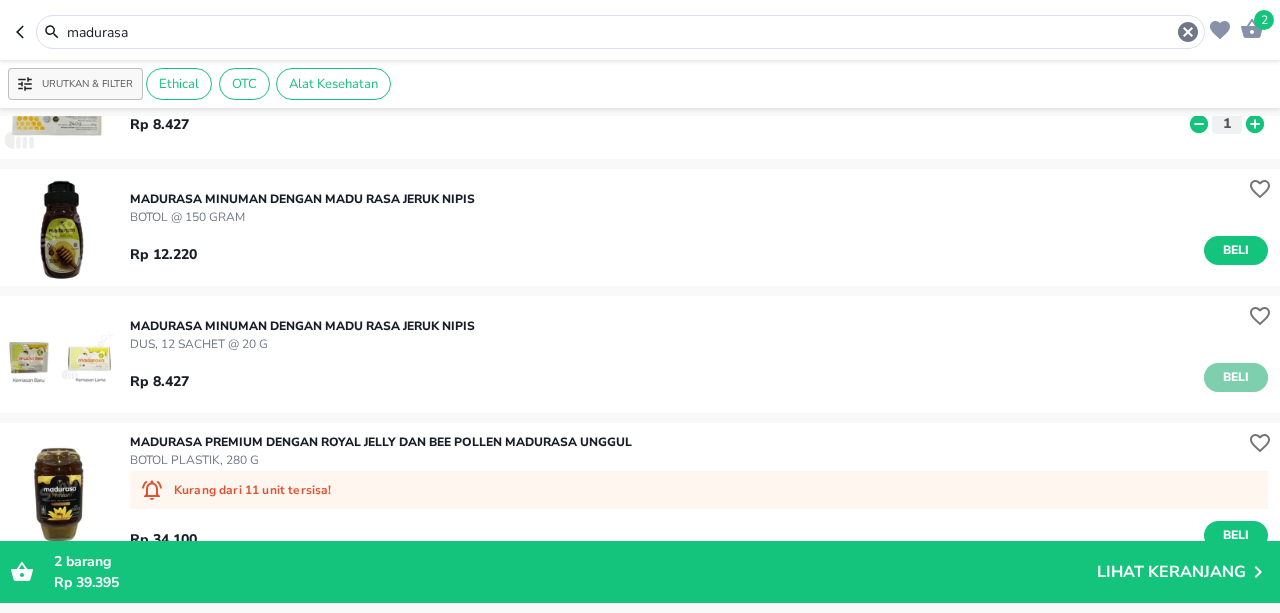 click on "Beli" at bounding box center (1236, 377) 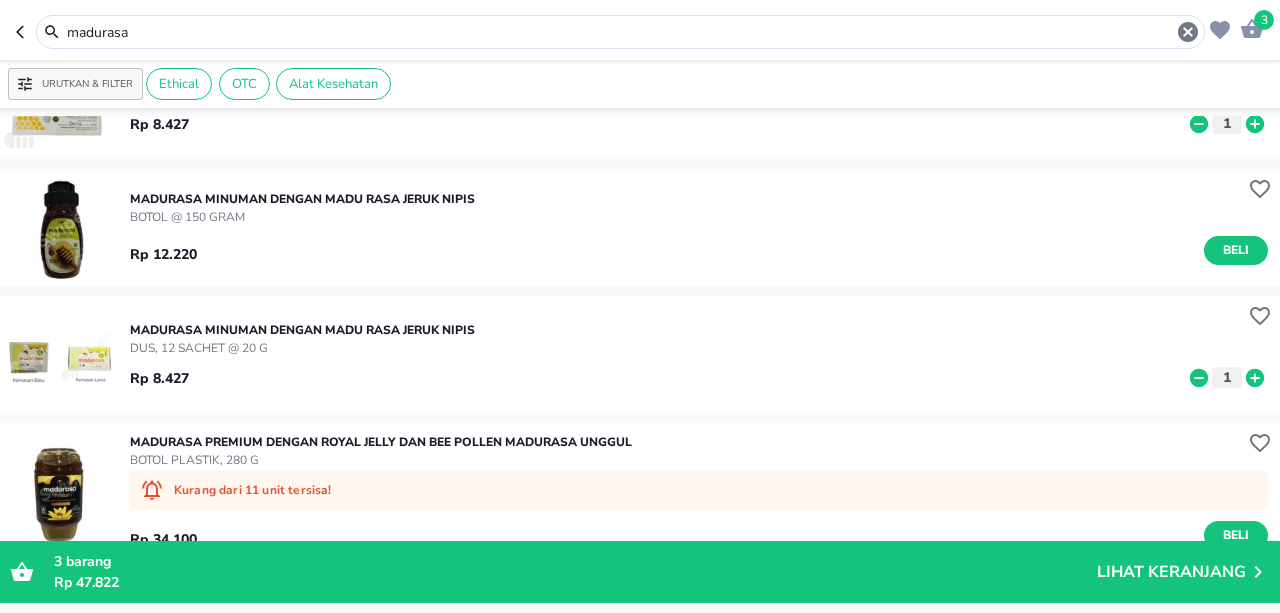 click on "3   barang" at bounding box center (575, 561) 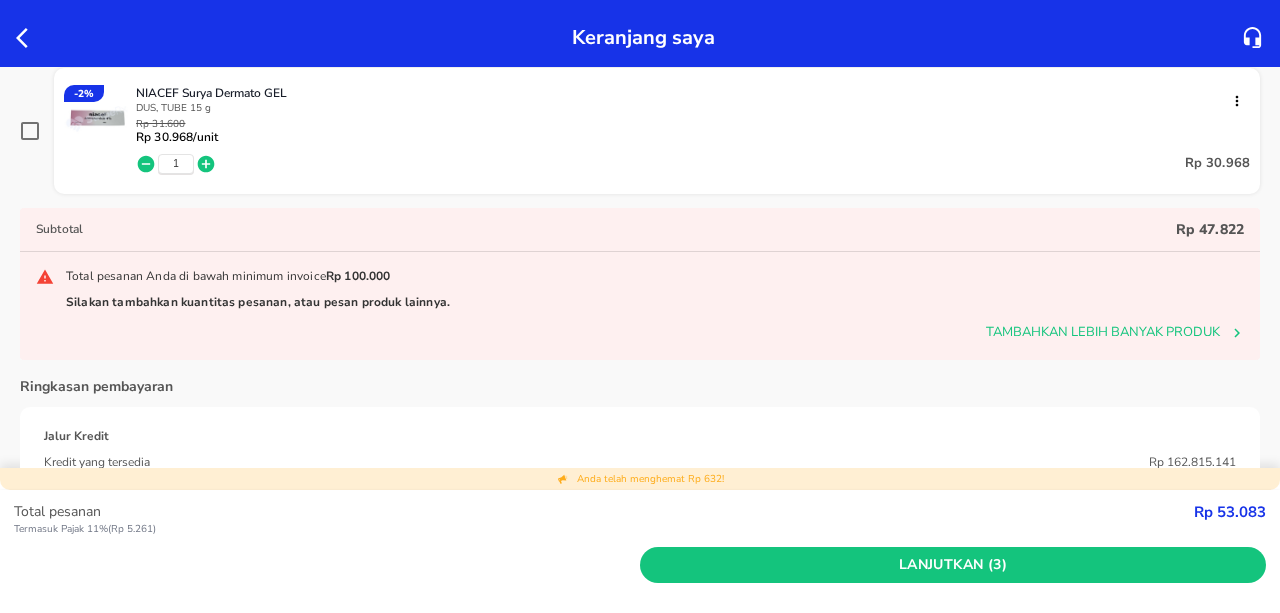 scroll, scrollTop: 400, scrollLeft: 0, axis: vertical 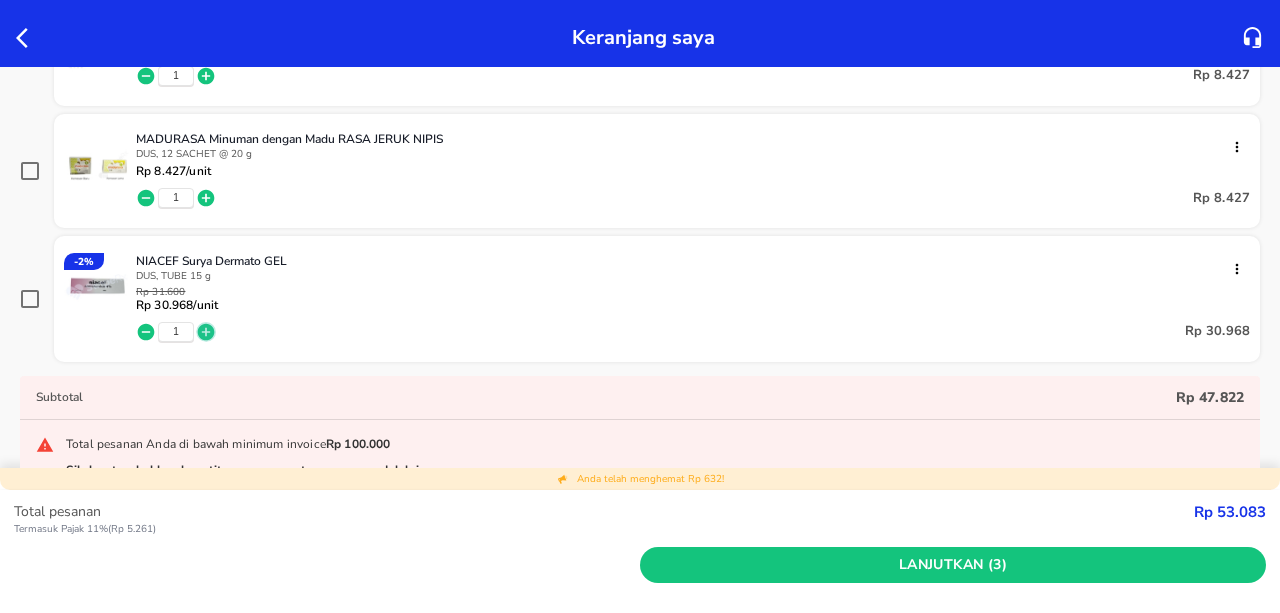 click 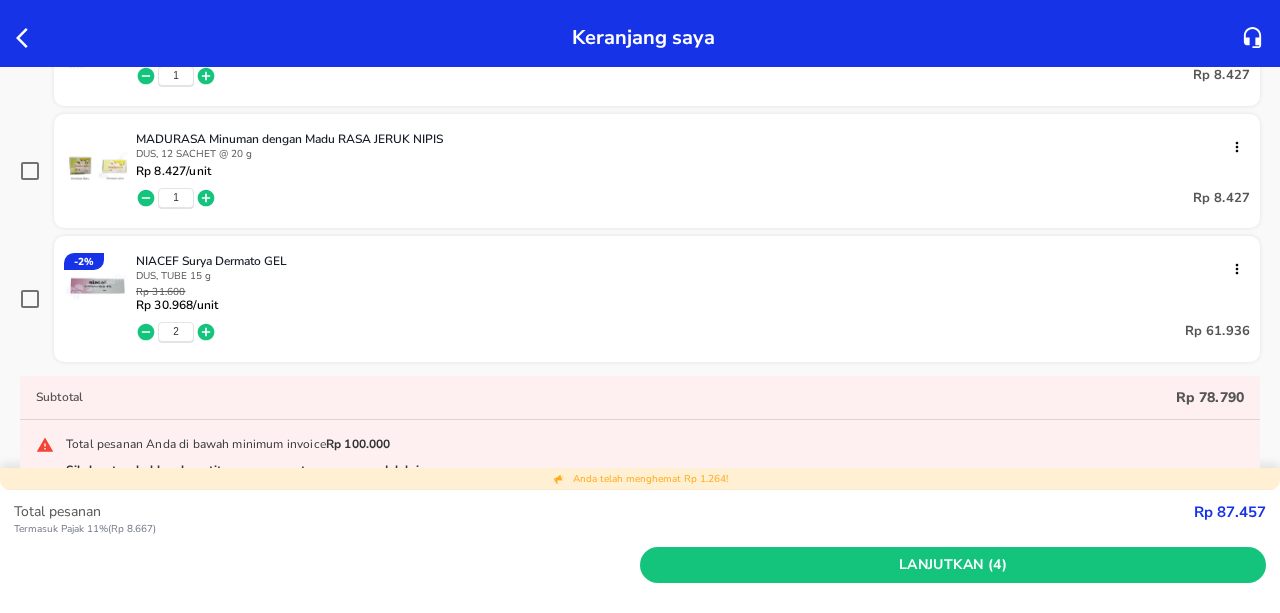 click 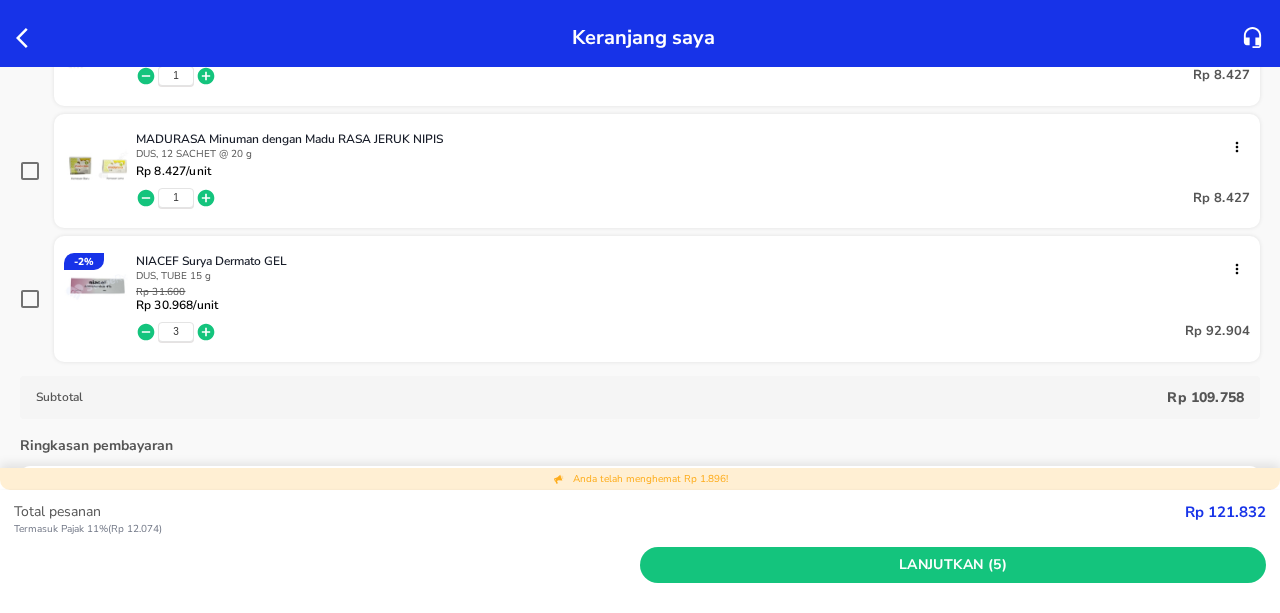 click 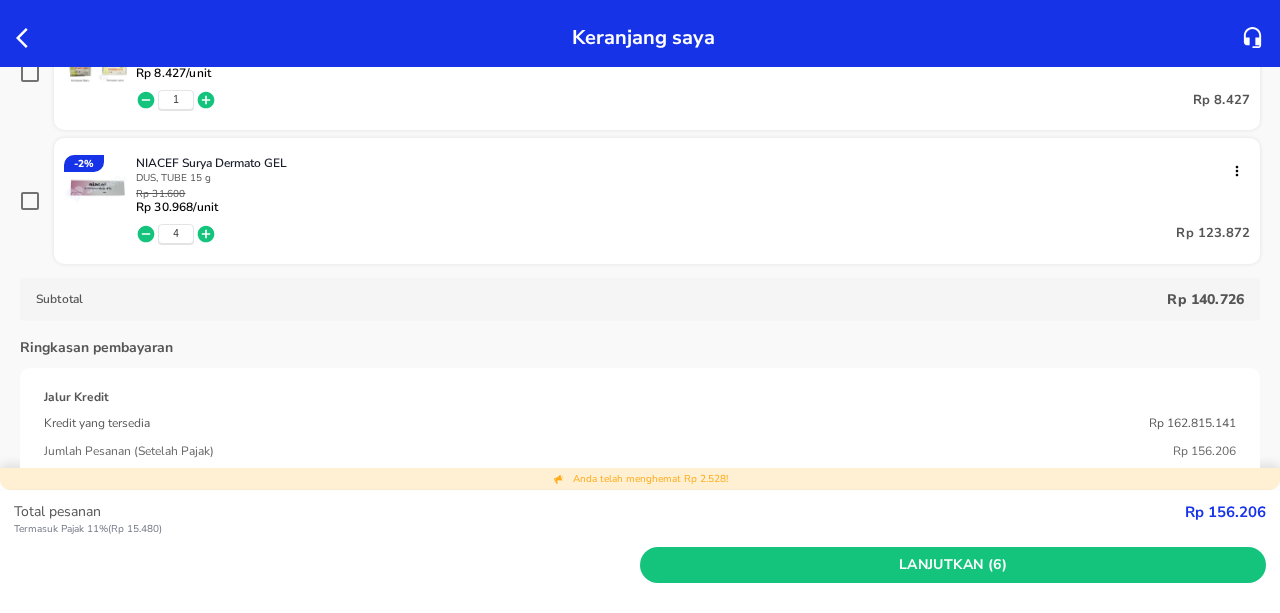scroll, scrollTop: 500, scrollLeft: 0, axis: vertical 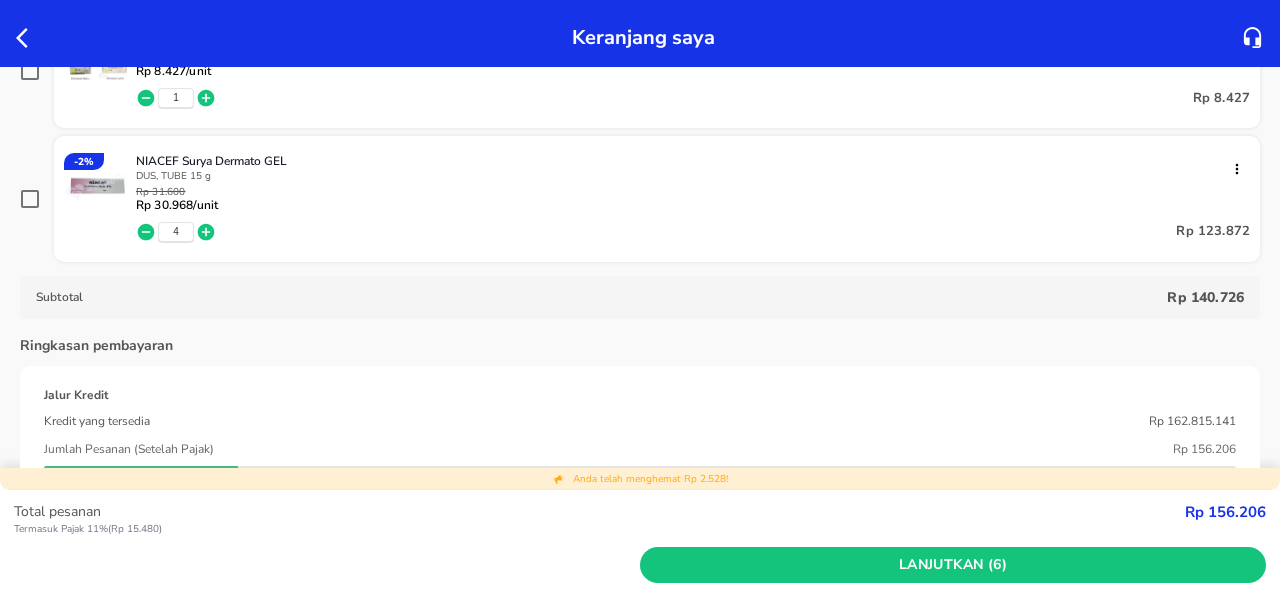 click 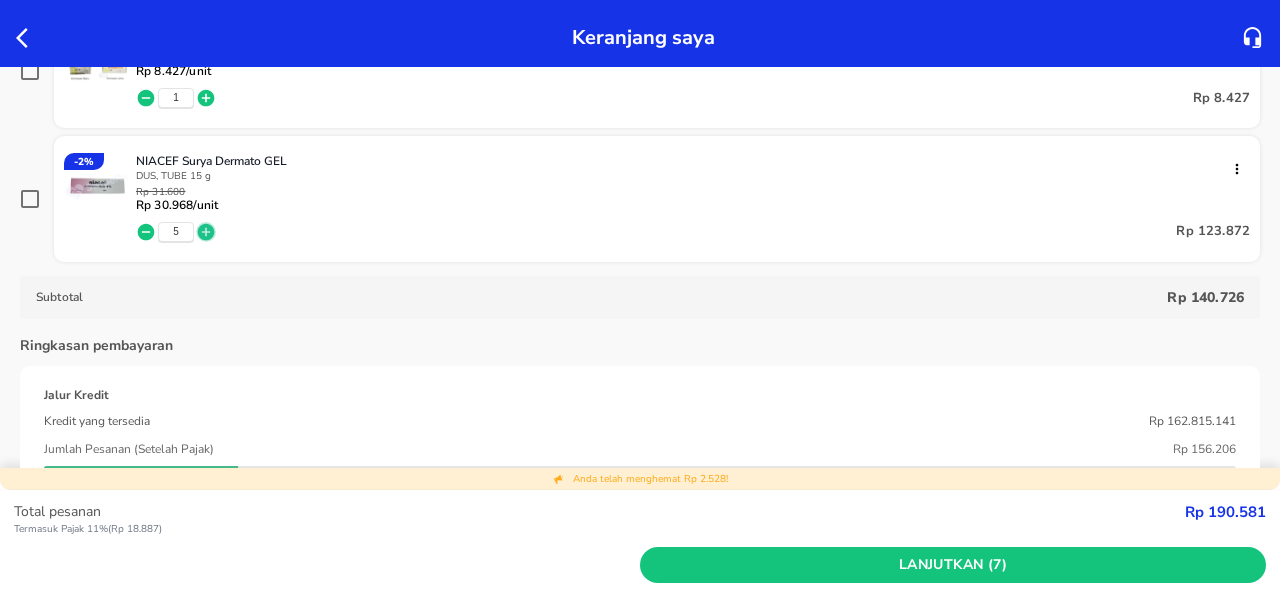 click 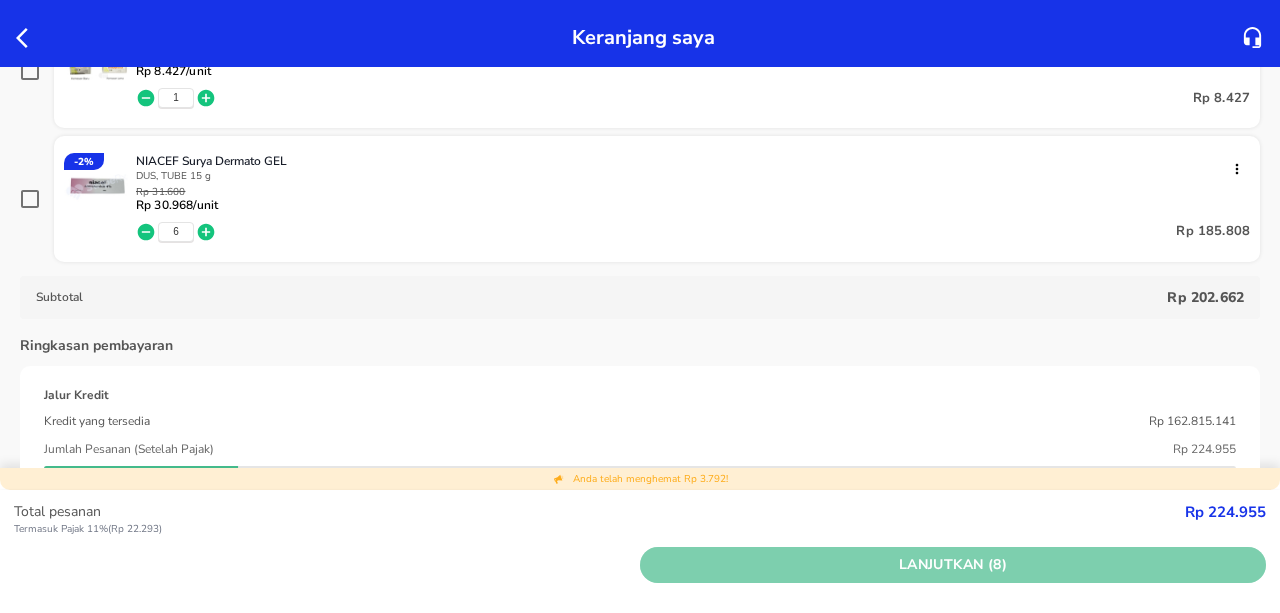 click on "Lanjutkan (8)" at bounding box center (953, 565) 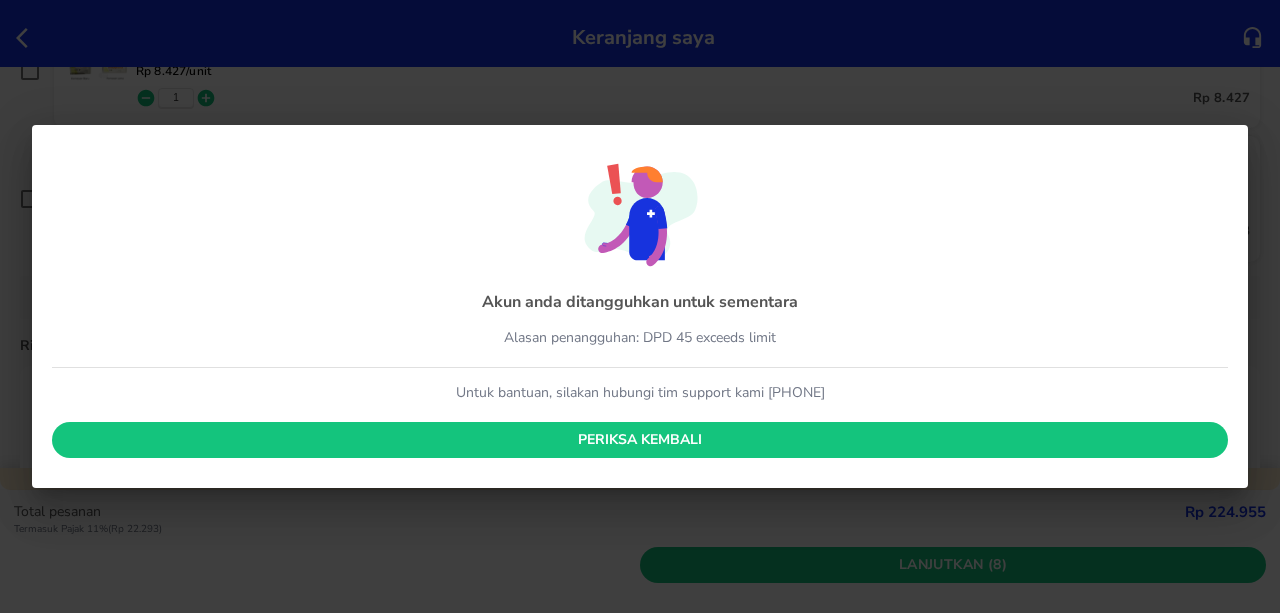 click on "Akun anda ditangguhkan untuk sementara Alasan penangguhan: DPD 45 exceeds limit Untuk bantuan, silakan hubungi tim support kami [PHONE] Periksa Kembali" at bounding box center [640, 306] 